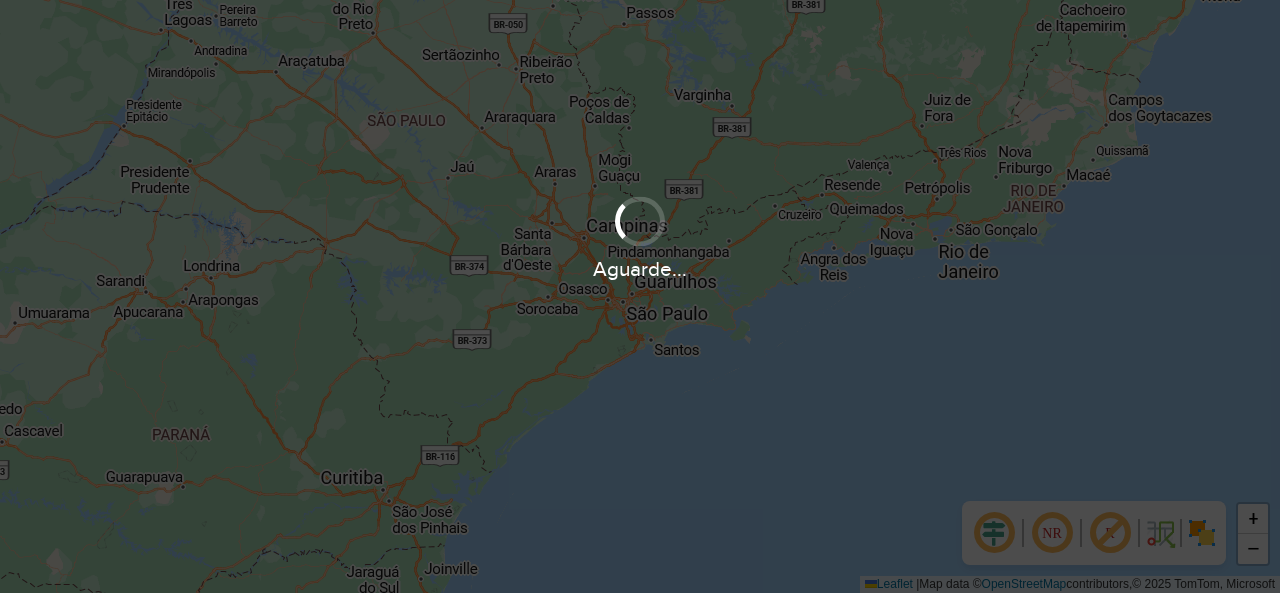 scroll, scrollTop: 0, scrollLeft: 0, axis: both 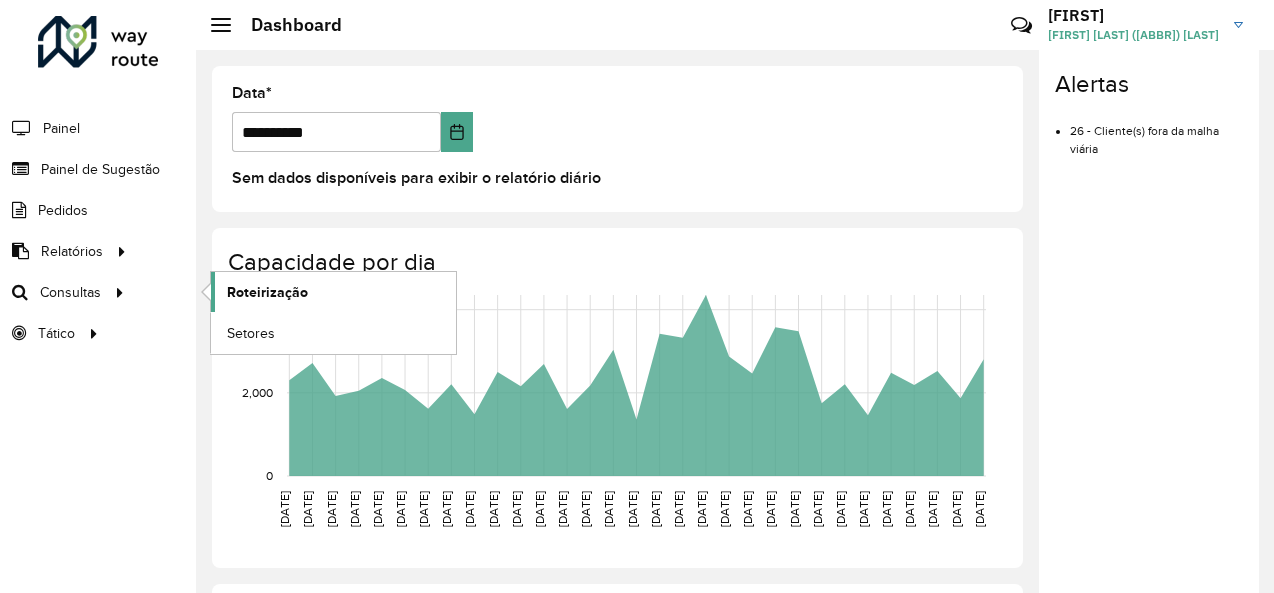 click on "Roteirização" at bounding box center [333, 292] 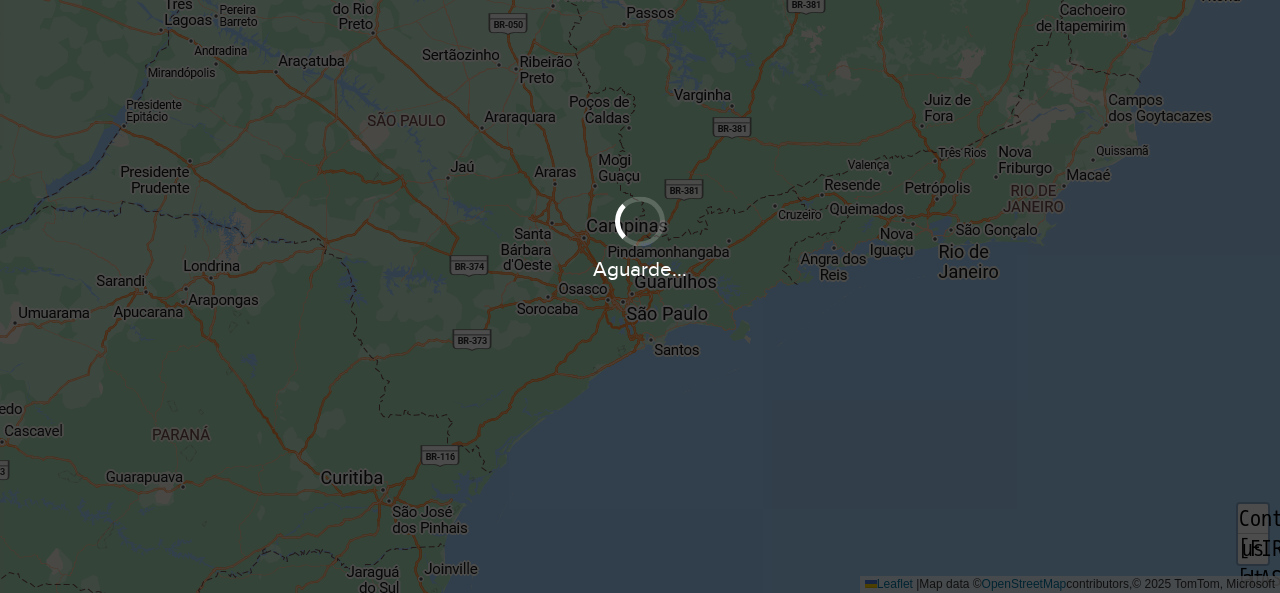 scroll, scrollTop: 0, scrollLeft: 0, axis: both 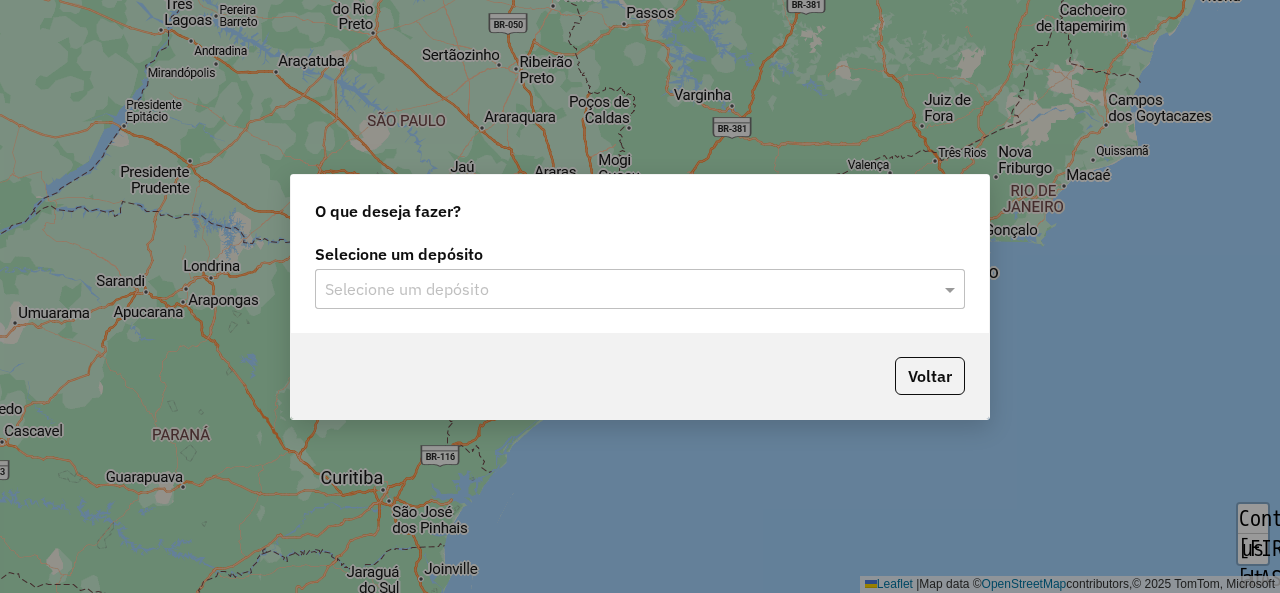 click at bounding box center [620, 290] 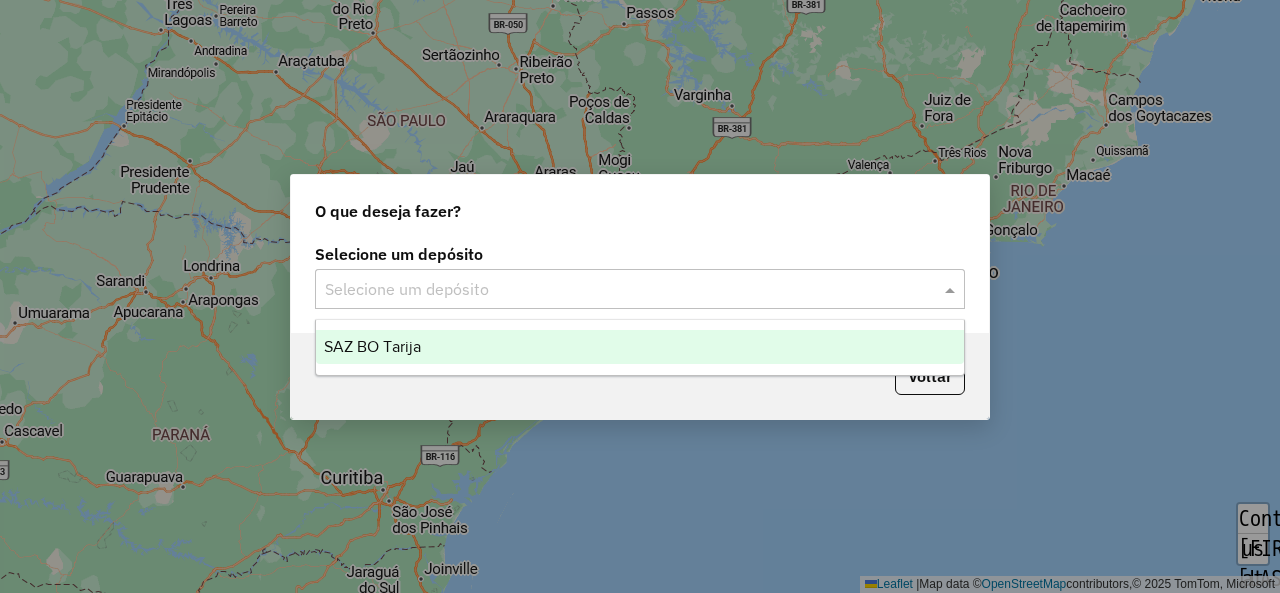 click on "SAZ BO Tarija" at bounding box center [639, 347] 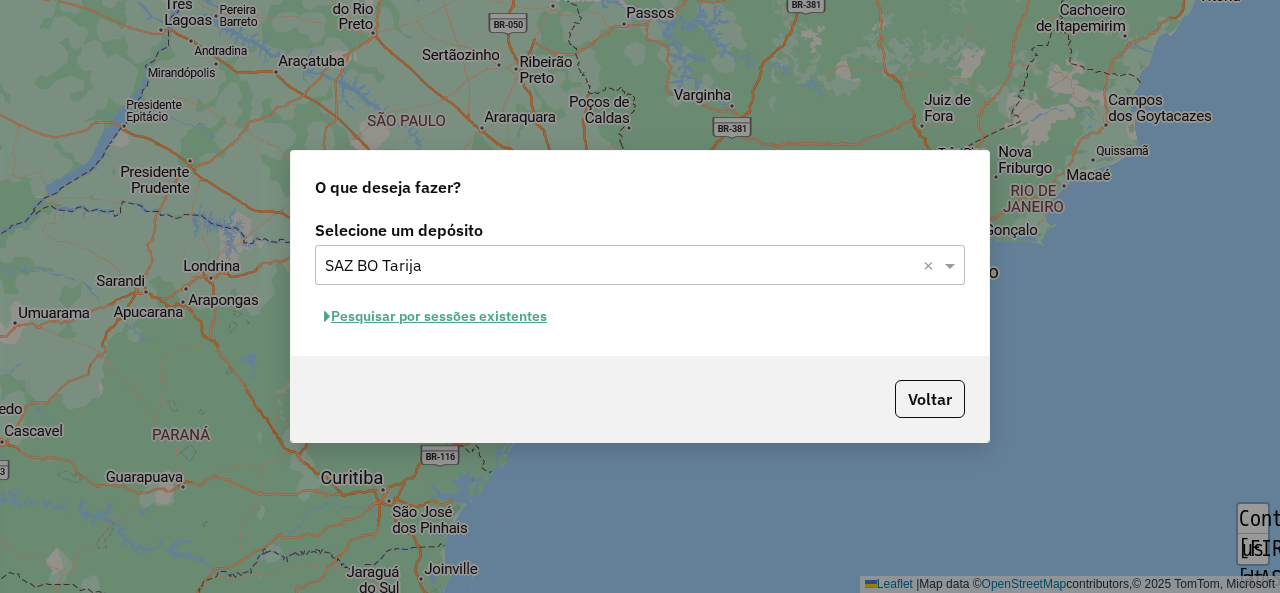 click on "Pesquisar por sessões existentes" at bounding box center (435, 316) 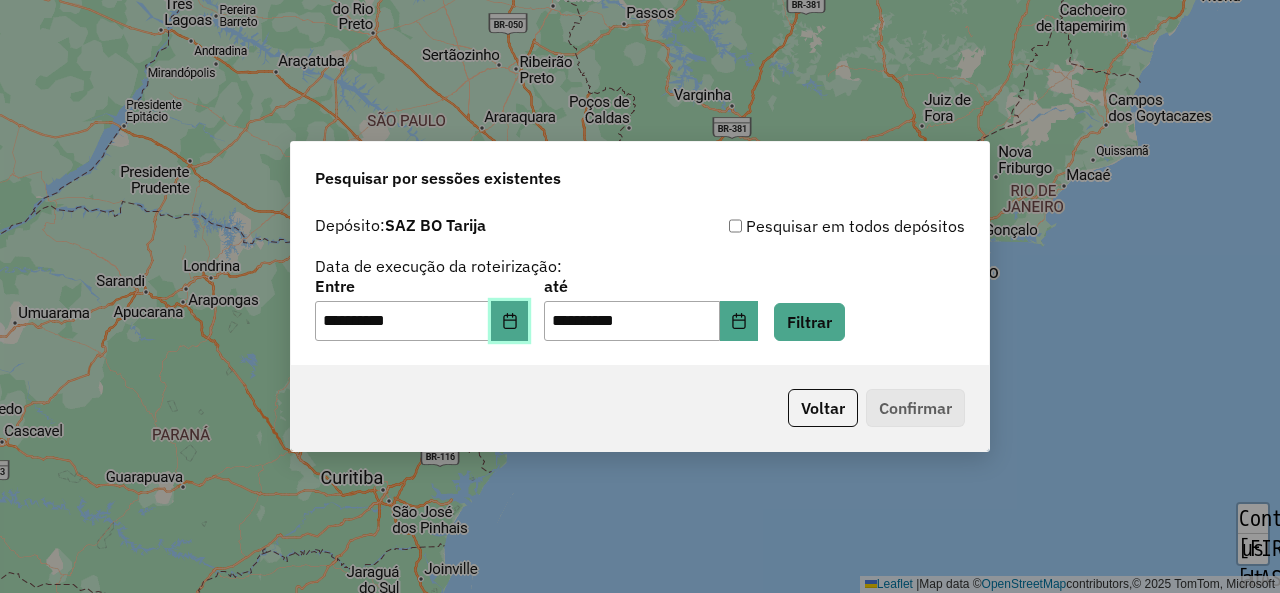click at bounding box center [510, 321] 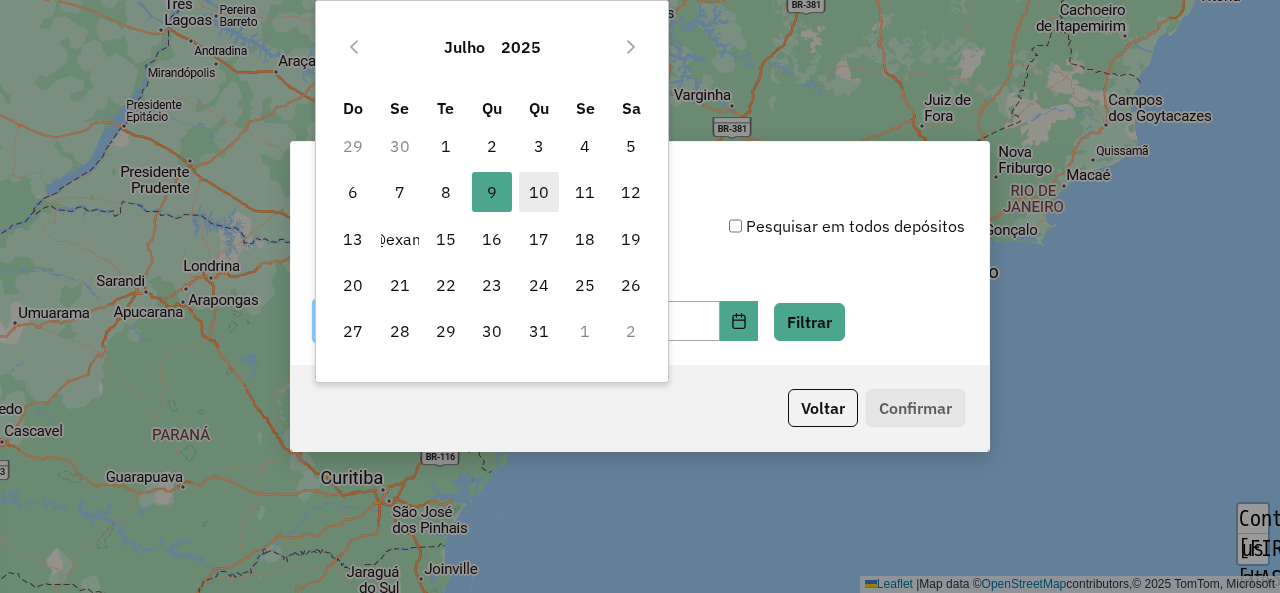 click on "10" at bounding box center [539, 192] 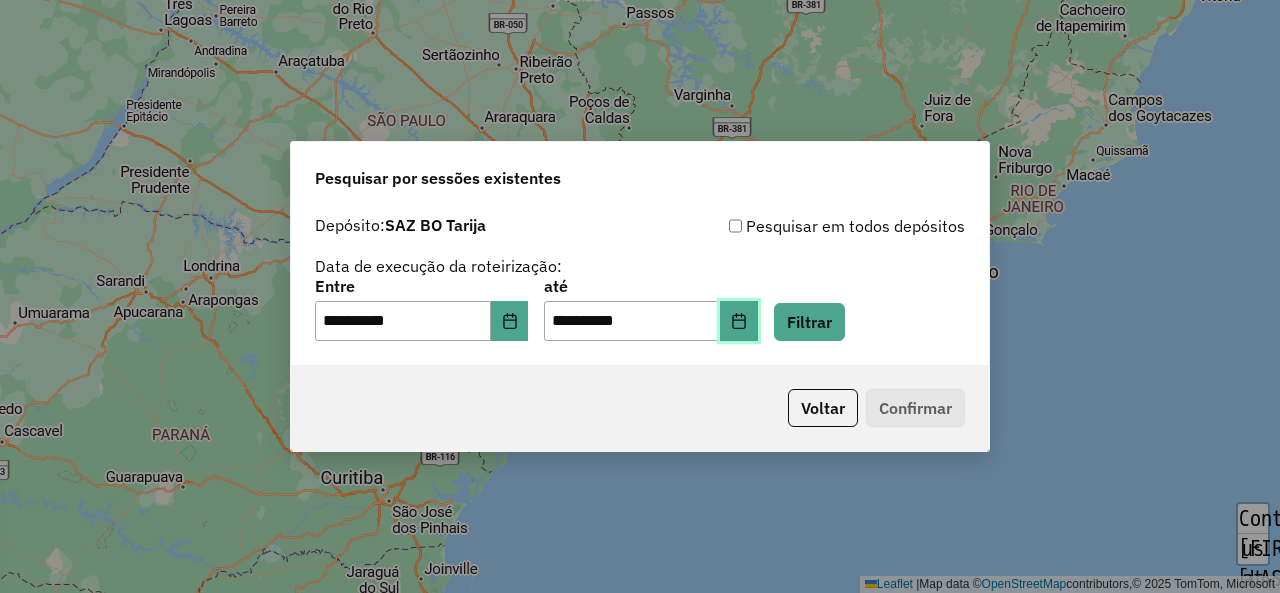 click at bounding box center [739, 321] 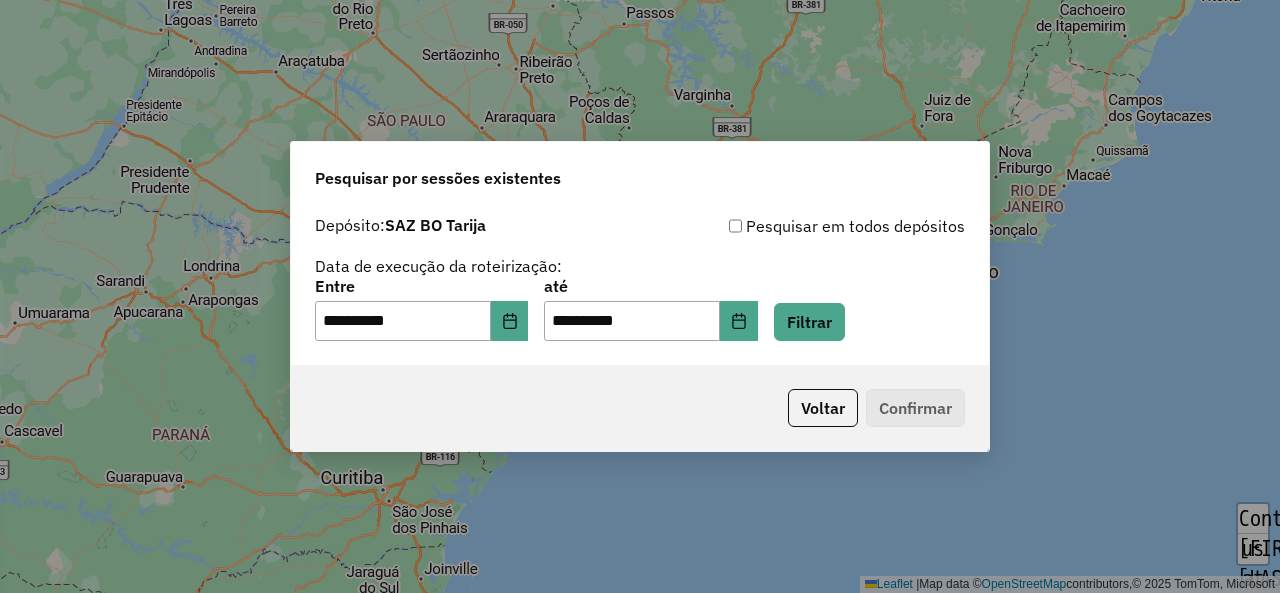 click on "Data de execução da roteirização:" at bounding box center [438, 266] 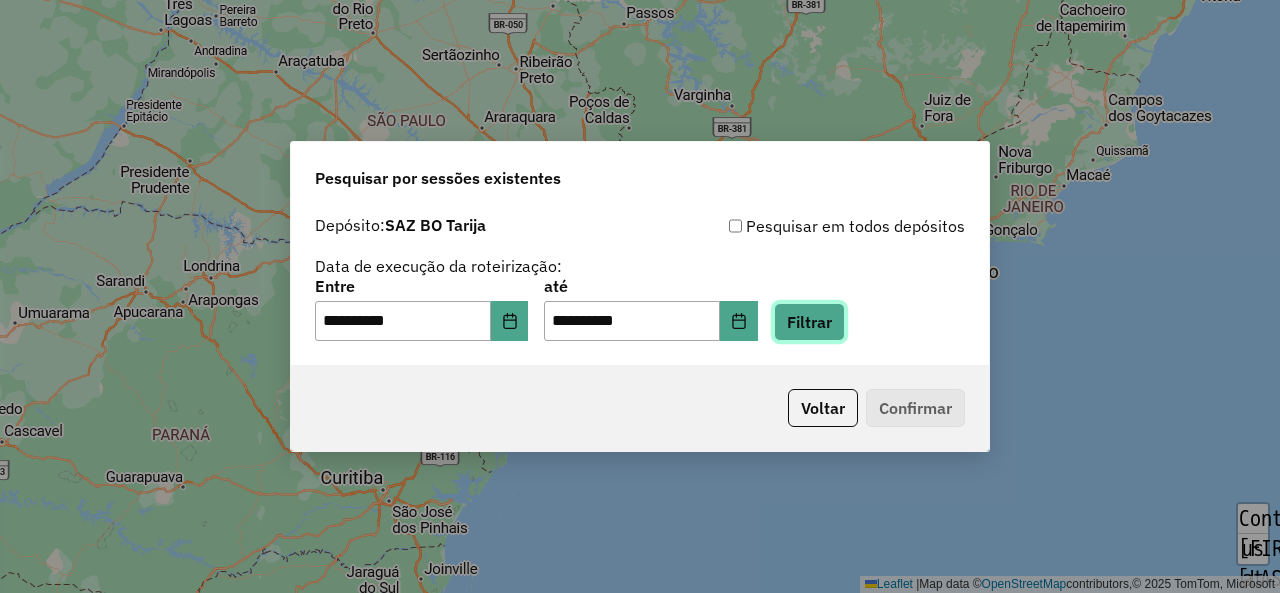 click on "Filtrar" at bounding box center (809, 322) 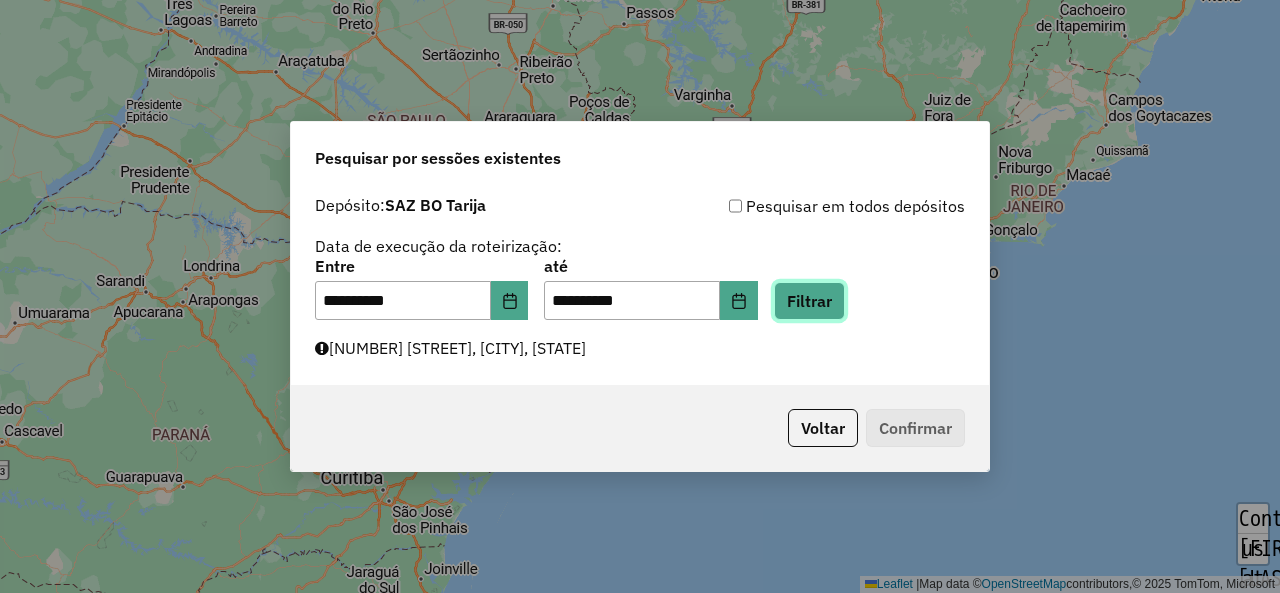click on "Filtrar" at bounding box center [809, 301] 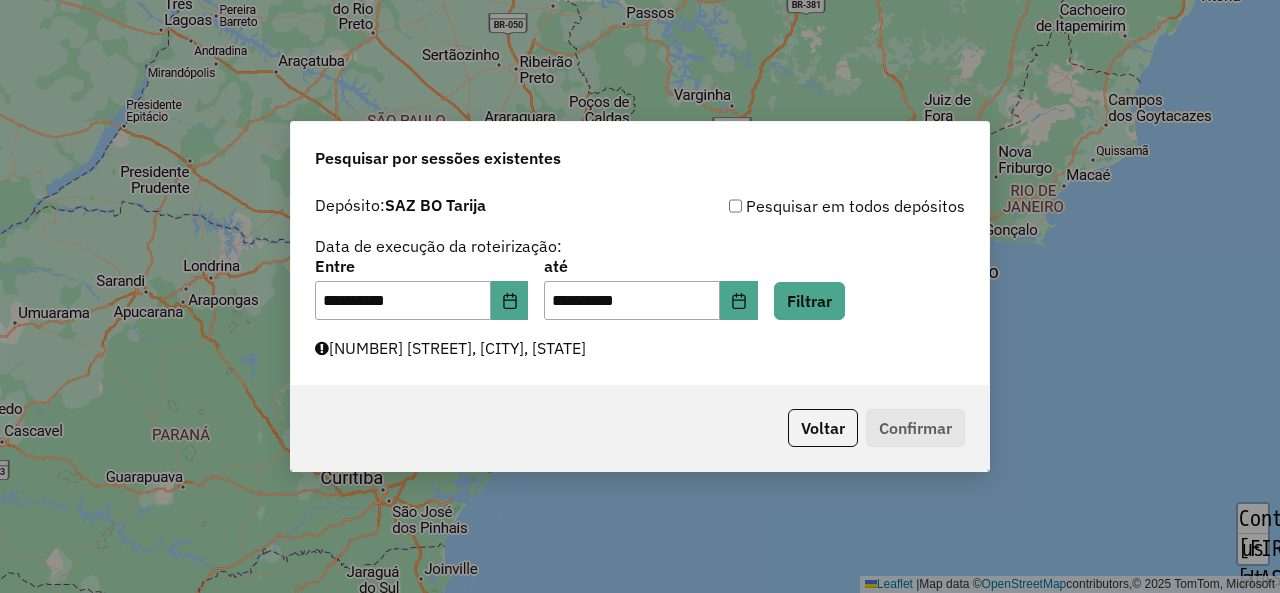 click on "**********" at bounding box center [640, 286] 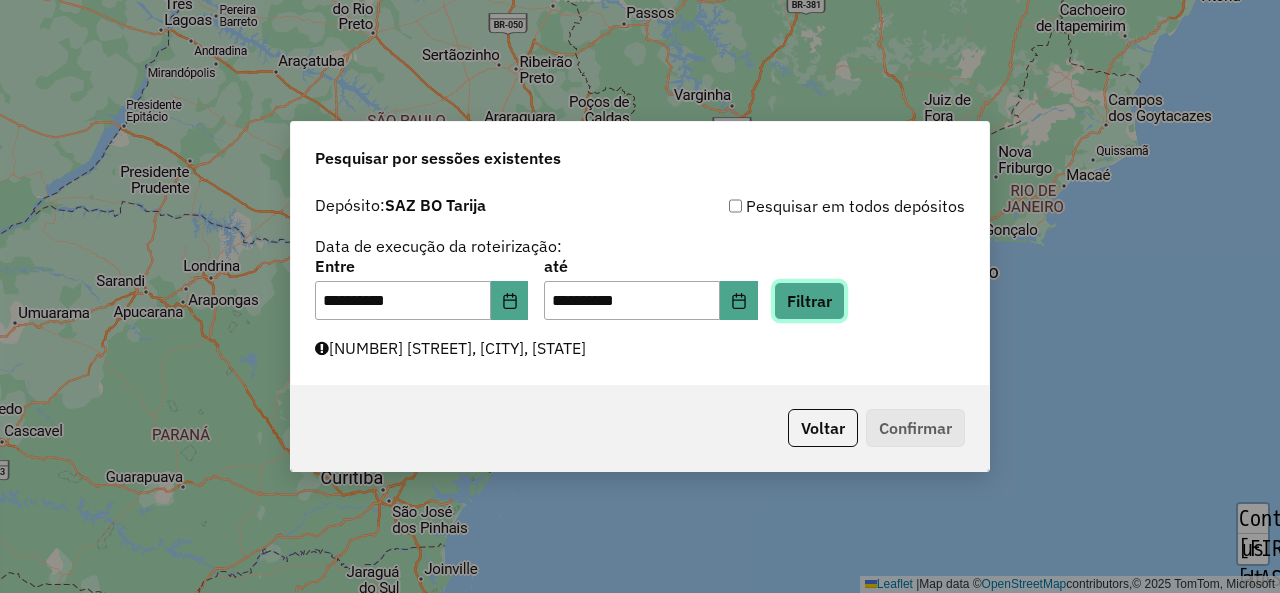 click on "Filtrar" at bounding box center [809, 301] 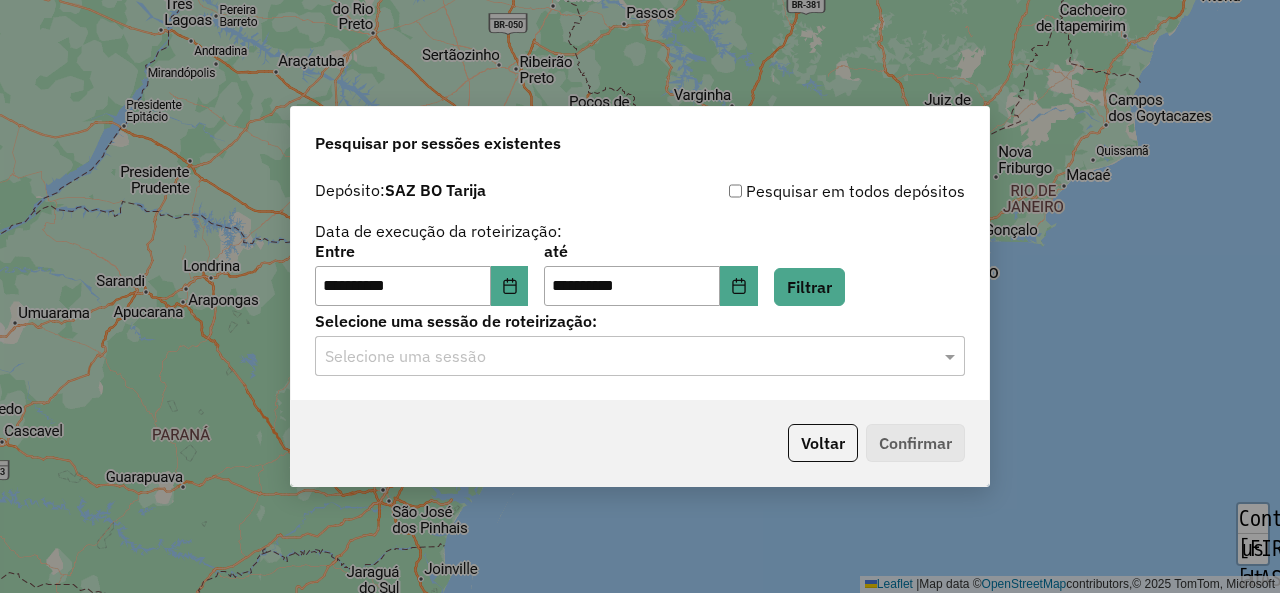 click at bounding box center (620, 357) 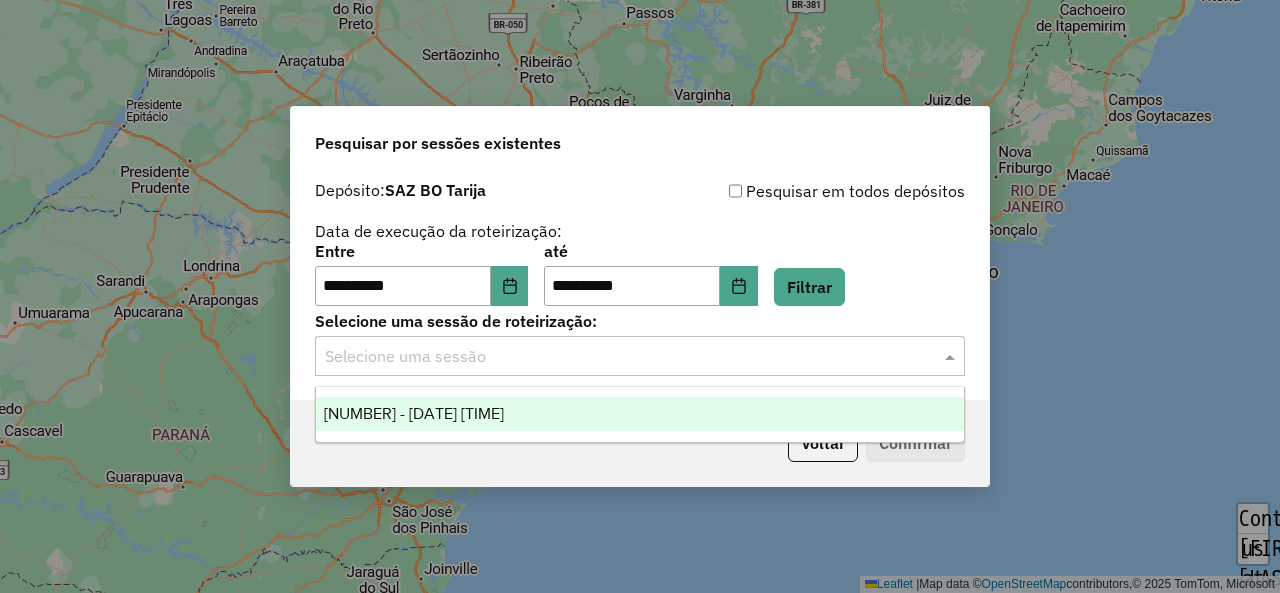 click on "Voltar   Confirmar" at bounding box center [640, 443] 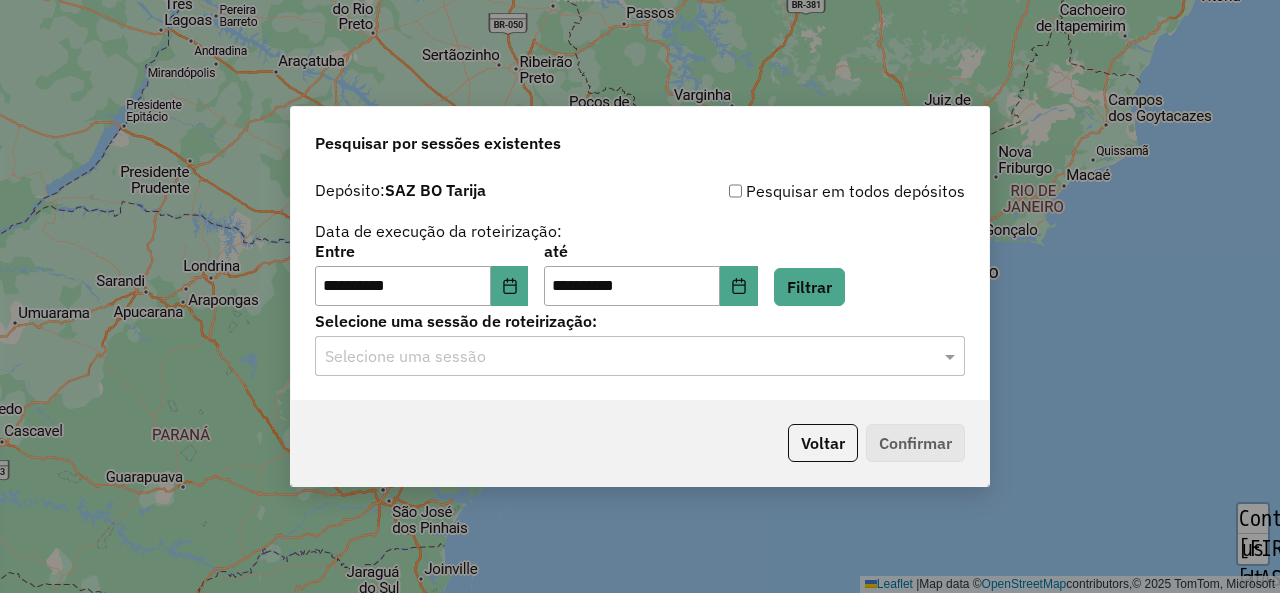 click on "**********" at bounding box center [640, 285] 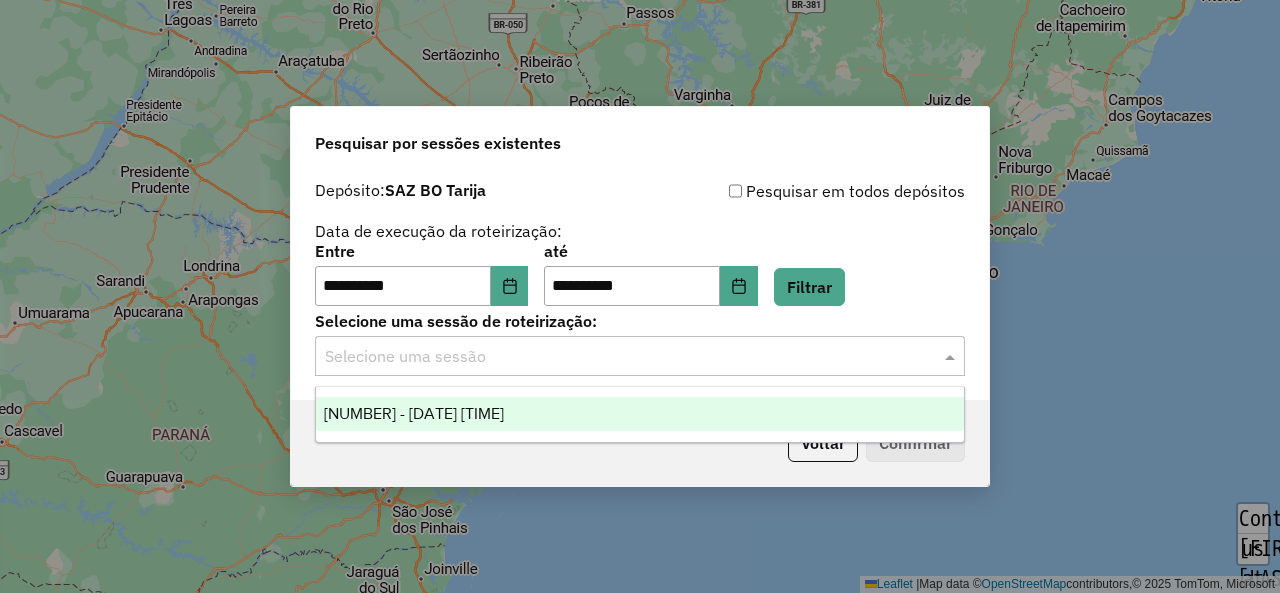 click on "1187366 - 10/07/2025 19:24" at bounding box center [639, 414] 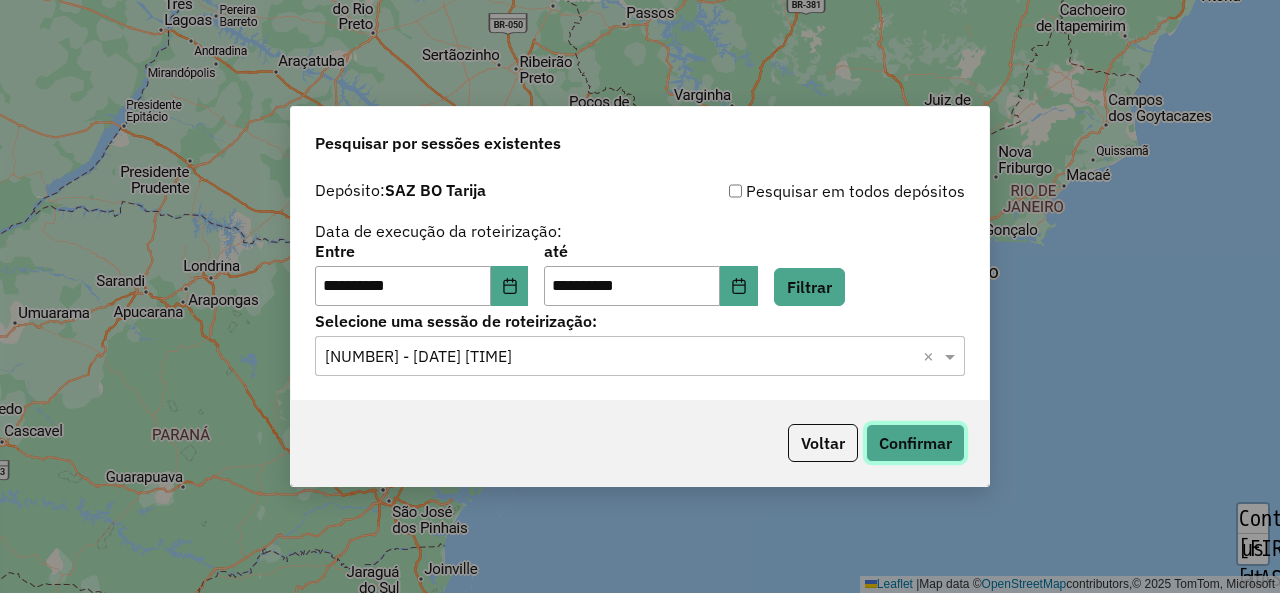click on "Confirmar" at bounding box center [915, 443] 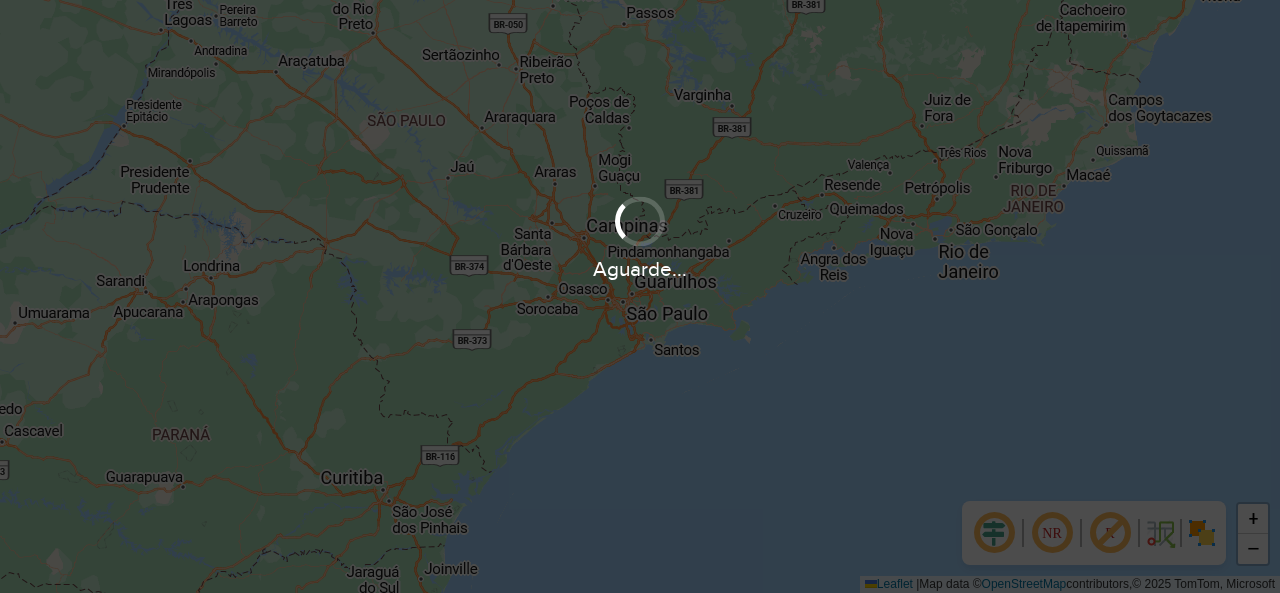 scroll, scrollTop: 0, scrollLeft: 0, axis: both 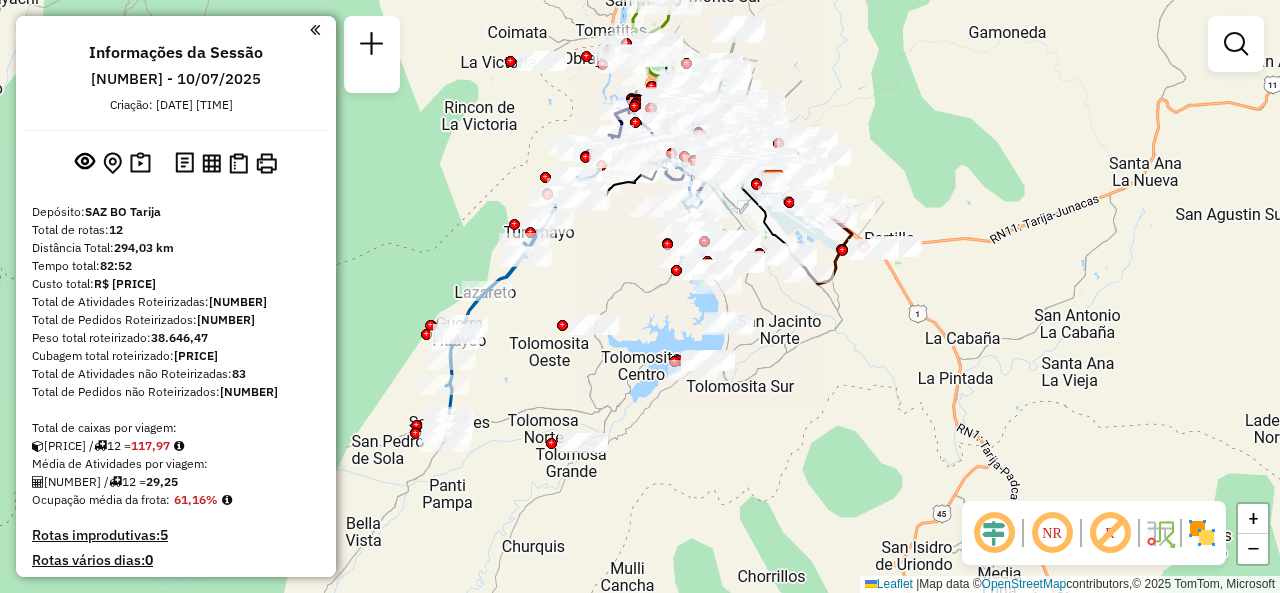 drag, startPoint x: 508, startPoint y: 267, endPoint x: 667, endPoint y: 319, distance: 167.28719 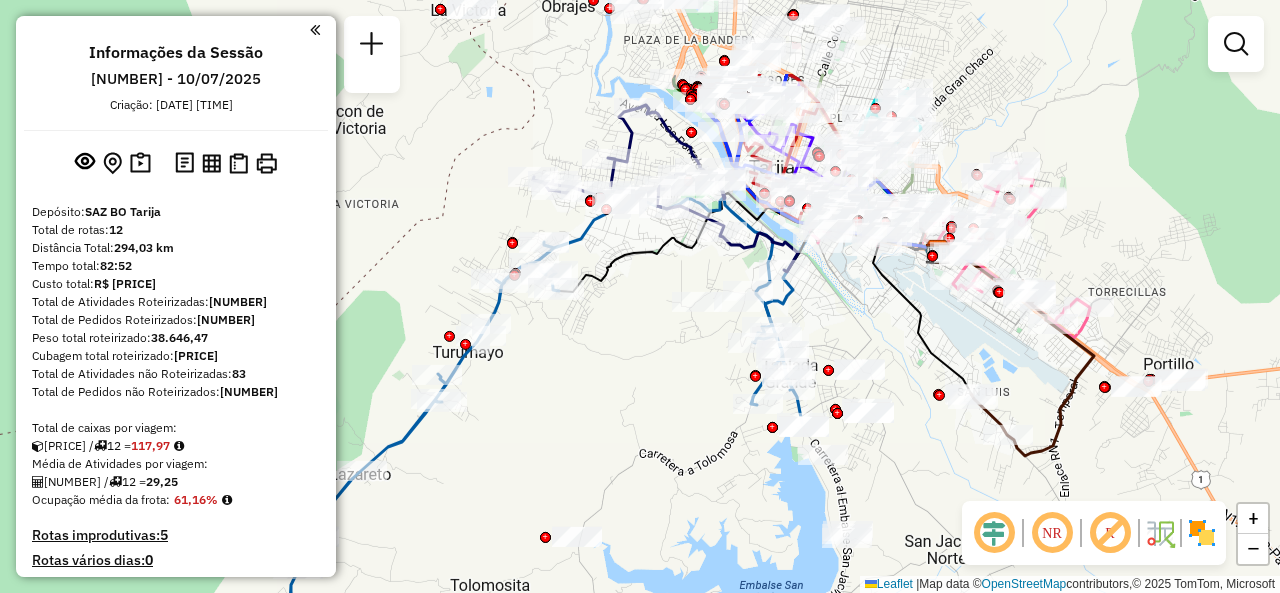 drag, startPoint x: 667, startPoint y: 319, endPoint x: 624, endPoint y: 485, distance: 171.47887 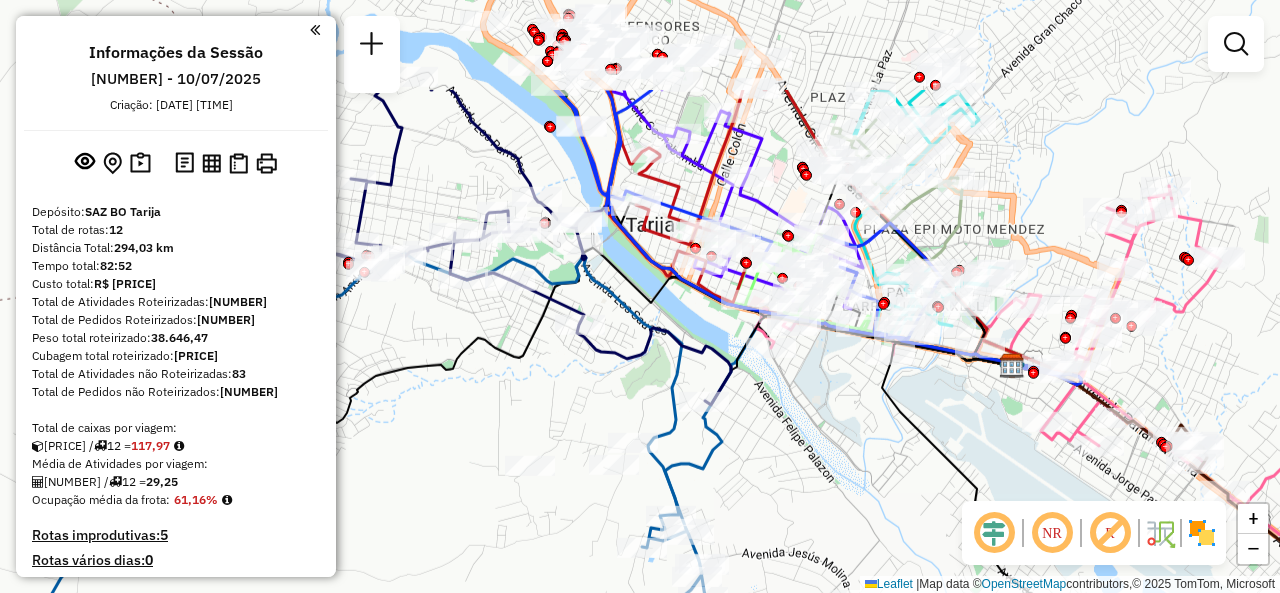 drag, startPoint x: 846, startPoint y: 353, endPoint x: 837, endPoint y: 503, distance: 150.26976 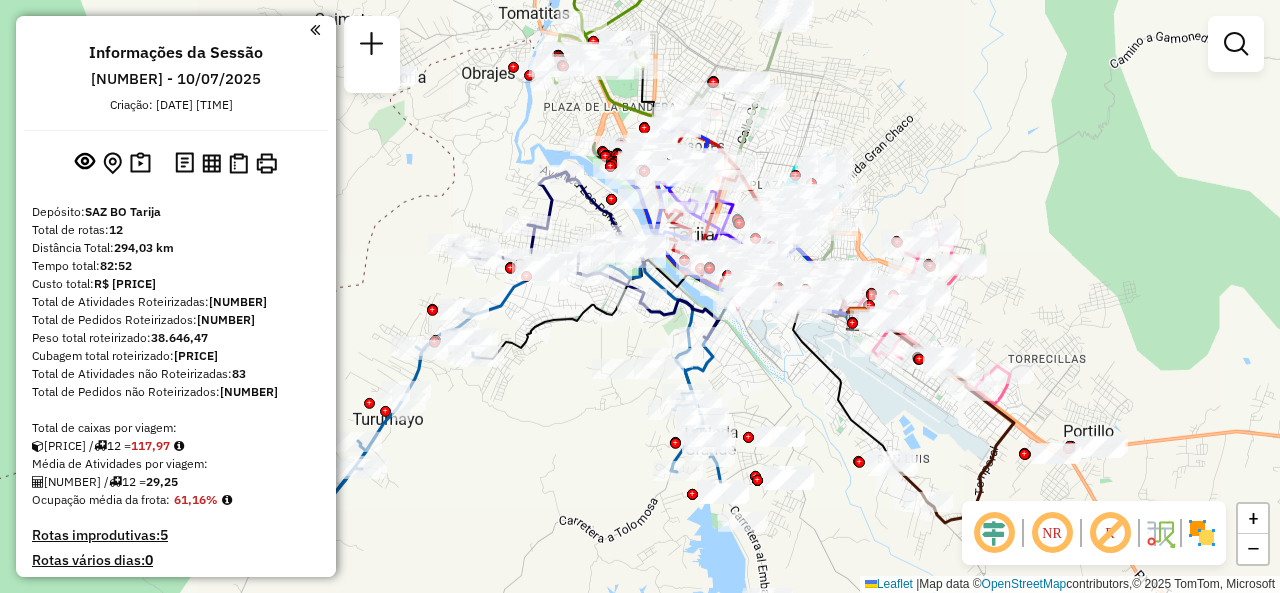 drag, startPoint x: 892, startPoint y: 231, endPoint x: 810, endPoint y: 97, distance: 157.0987 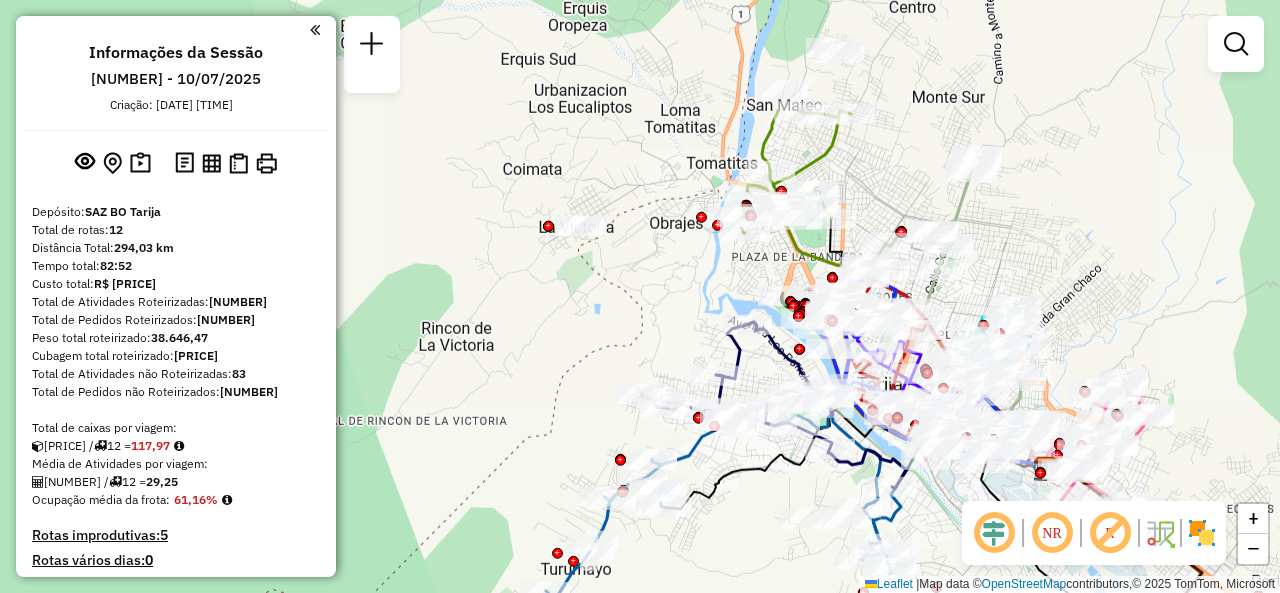 drag, startPoint x: 810, startPoint y: 97, endPoint x: 1017, endPoint y: 265, distance: 266.59518 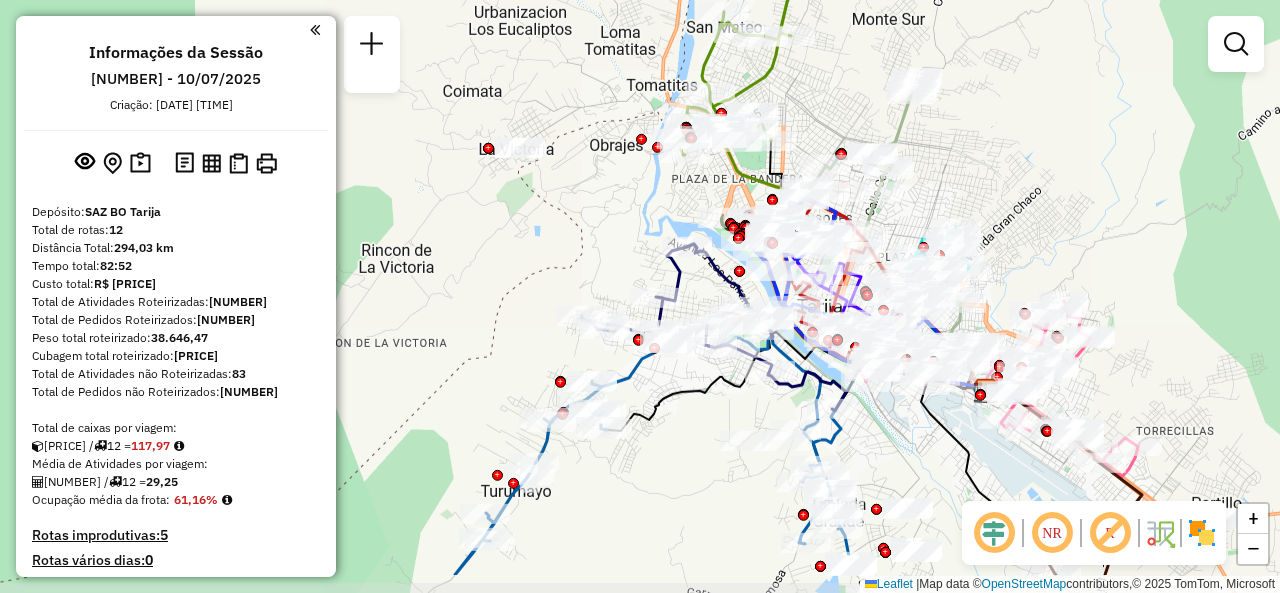 drag, startPoint x: 763, startPoint y: 489, endPoint x: 703, endPoint y: 411, distance: 98.40732 